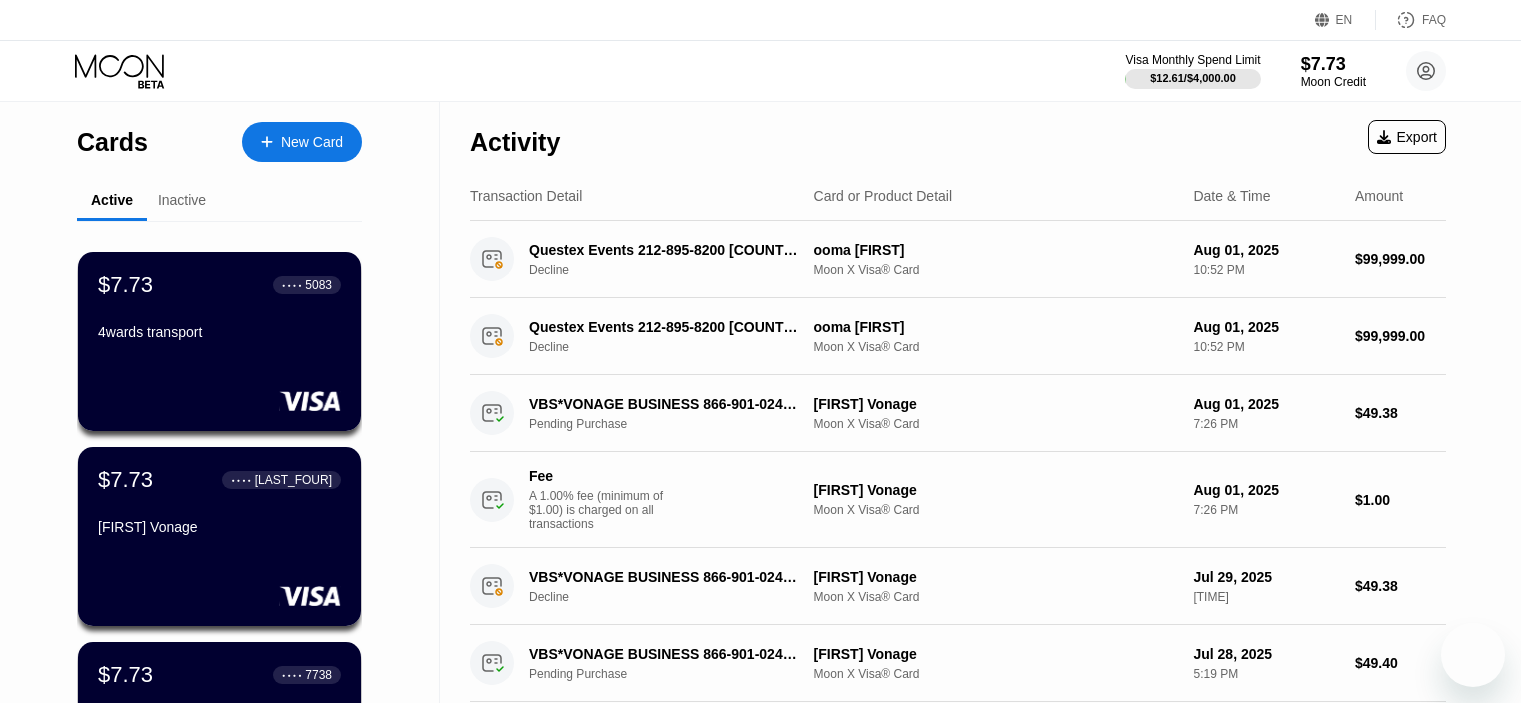 scroll, scrollTop: 9, scrollLeft: 0, axis: vertical 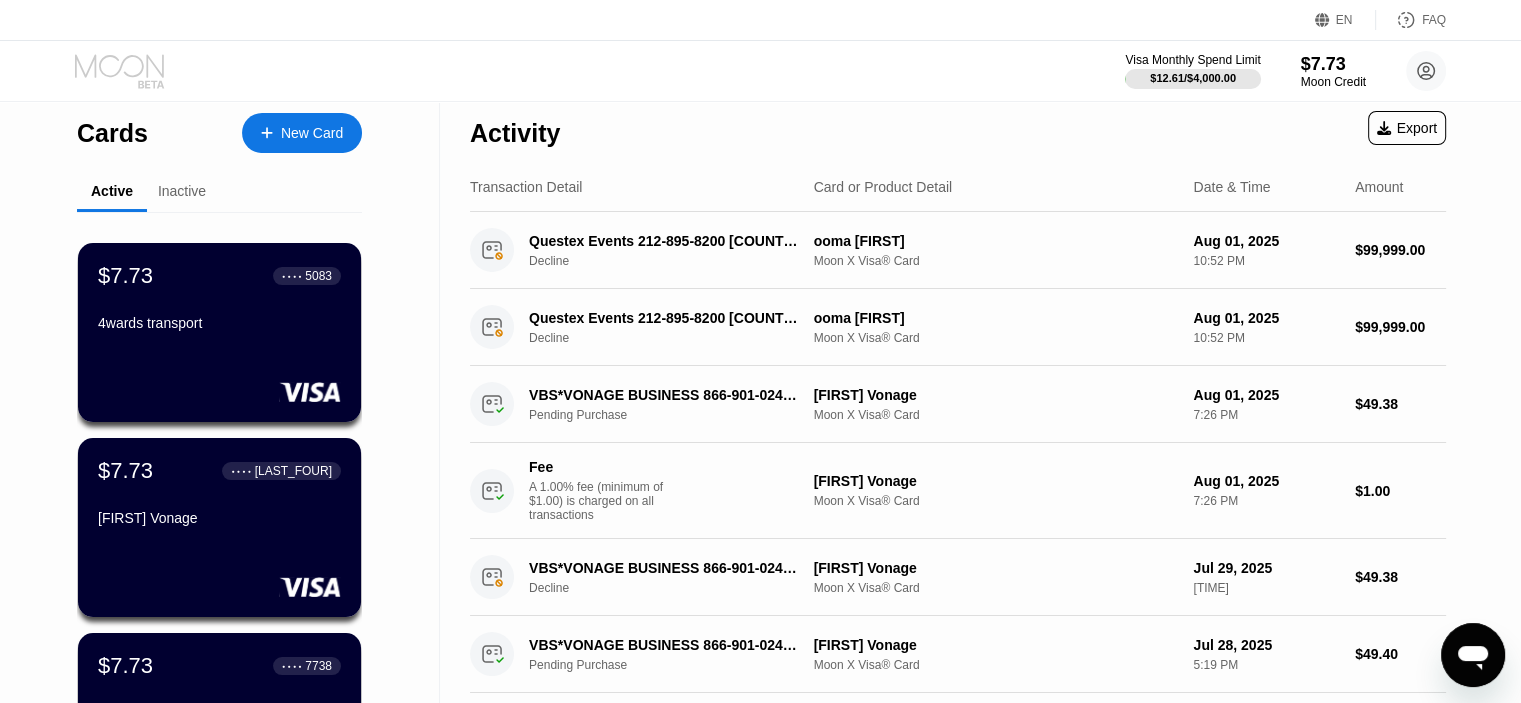 click 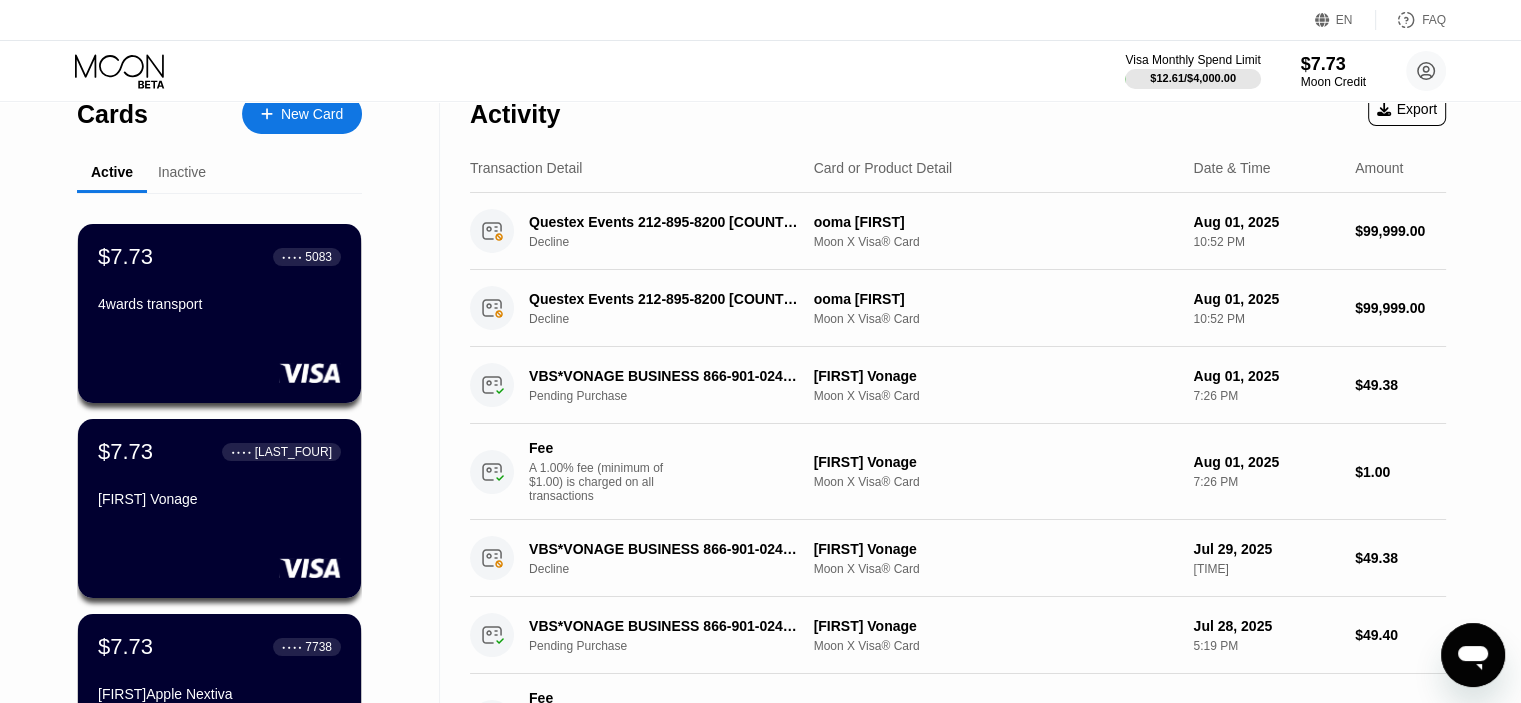 scroll, scrollTop: 0, scrollLeft: 0, axis: both 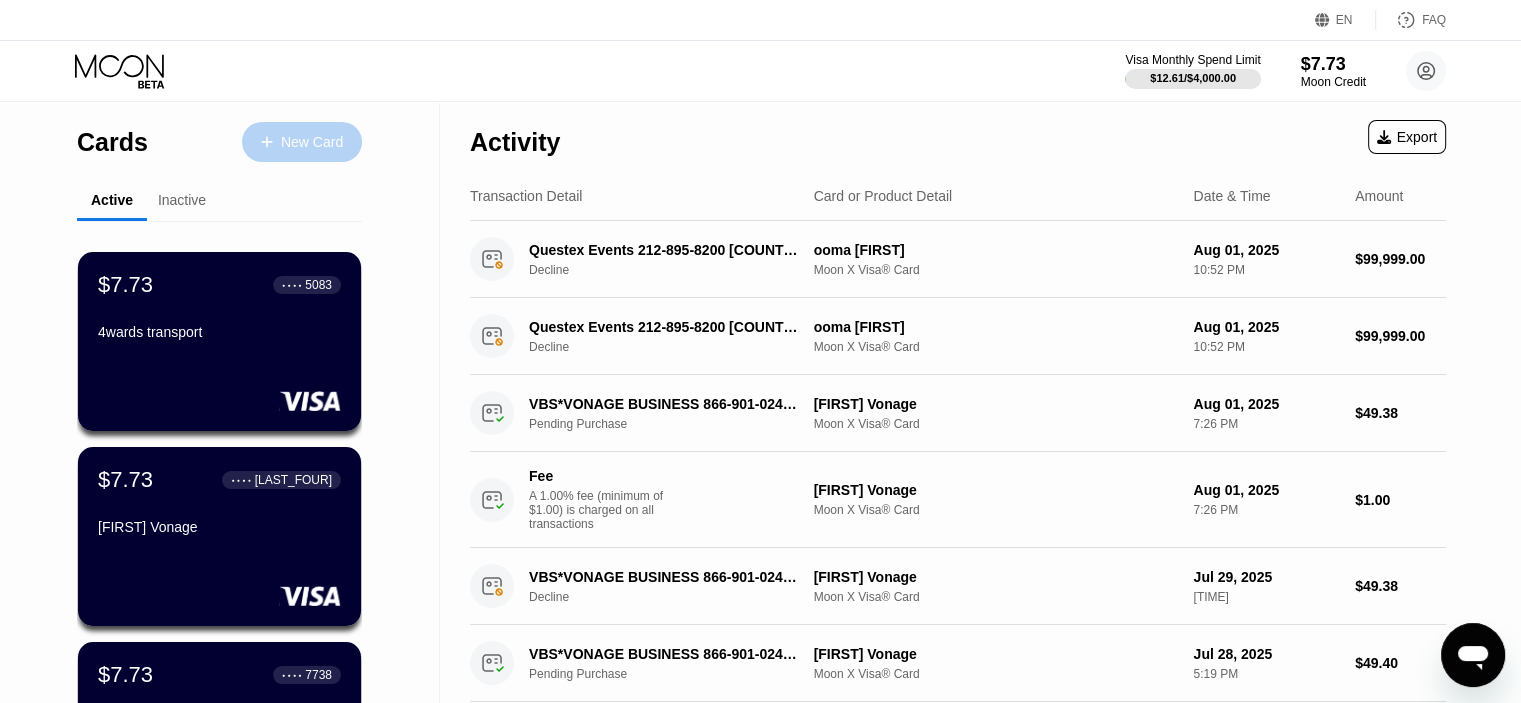 click on "New Card" at bounding box center (312, 142) 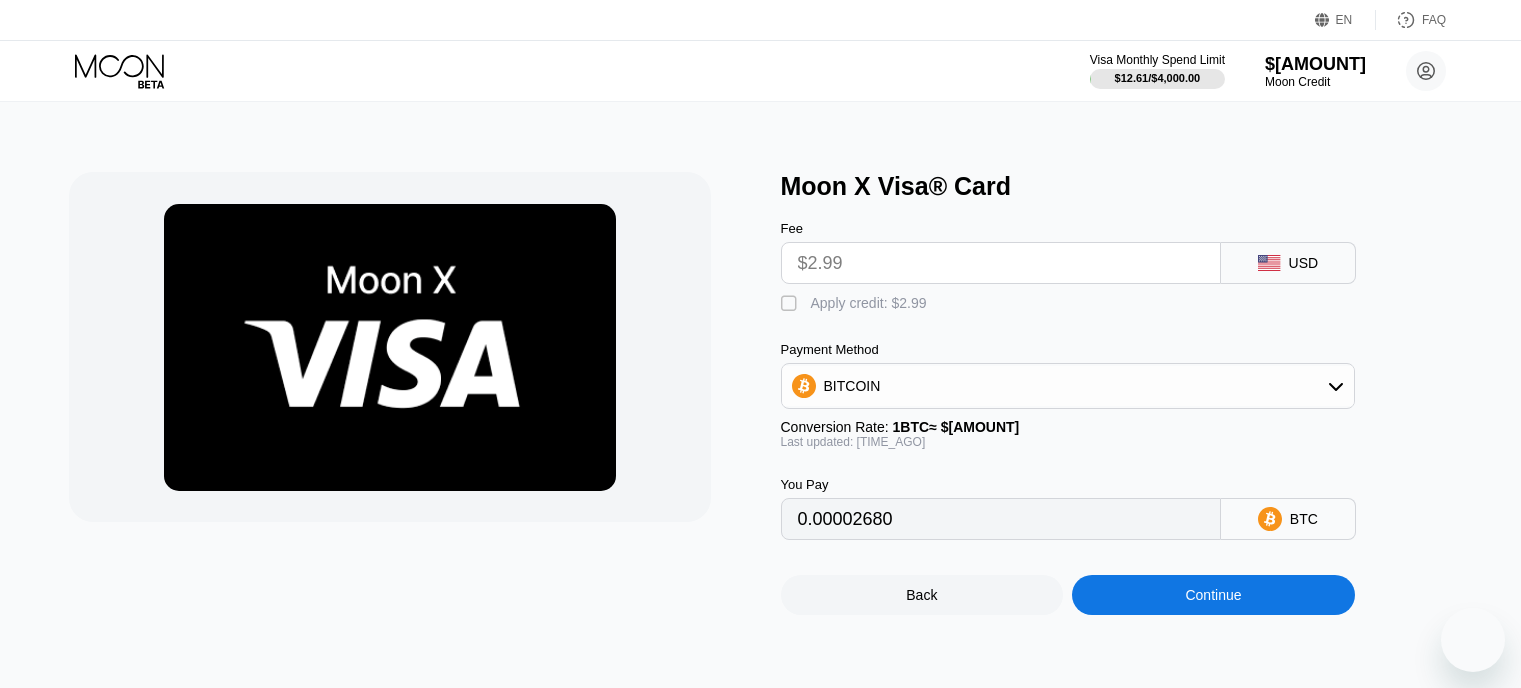 scroll, scrollTop: 0, scrollLeft: 0, axis: both 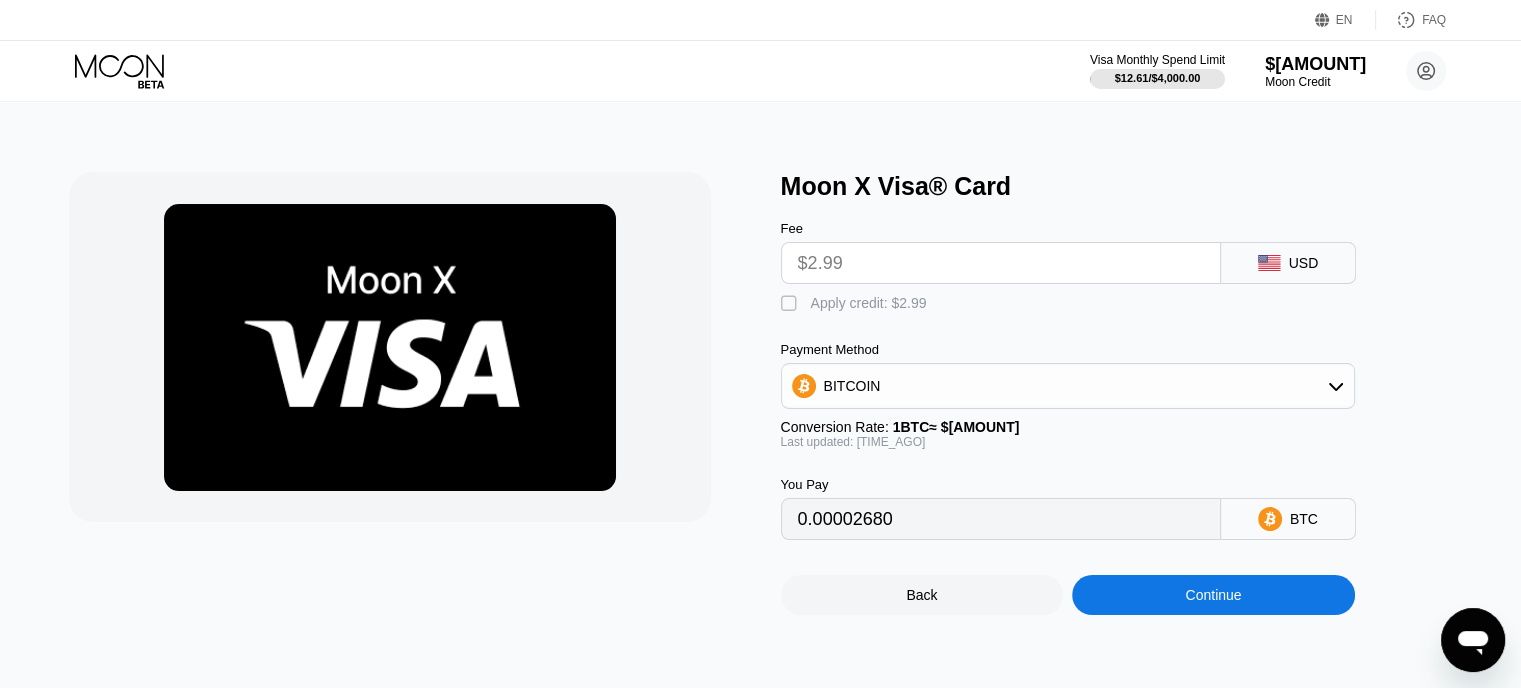 drag, startPoint x: 792, startPoint y: 318, endPoint x: 1054, endPoint y: 516, distance: 328.4022 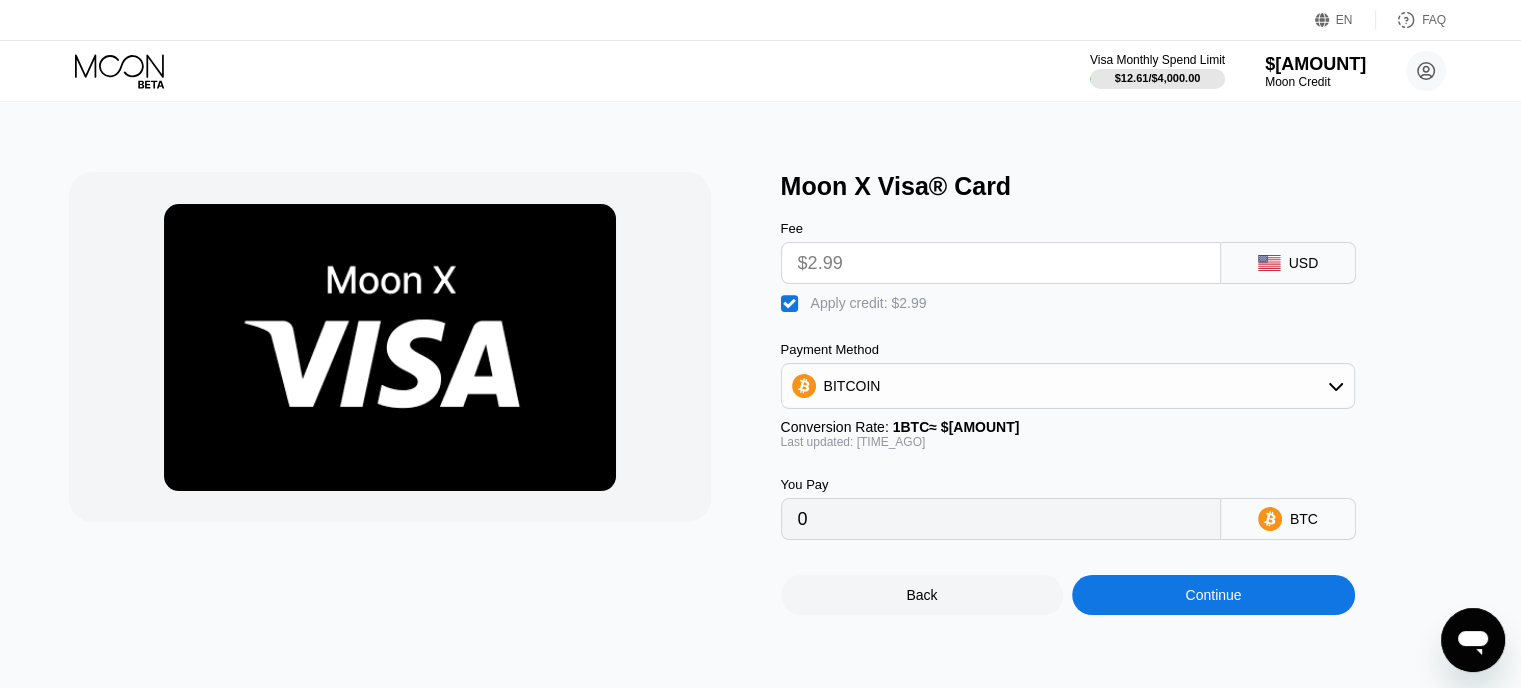 click on "Continue" at bounding box center (1213, 595) 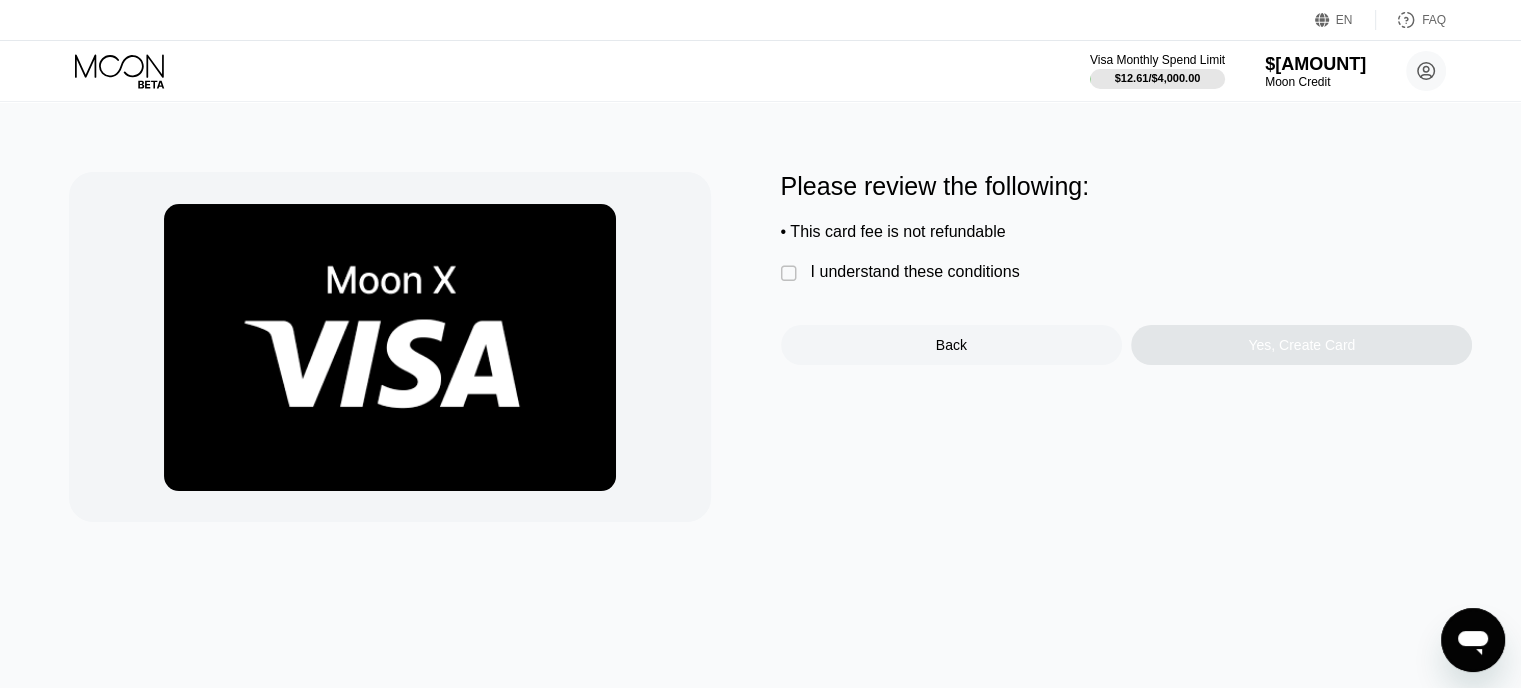 click on "" at bounding box center [791, 274] 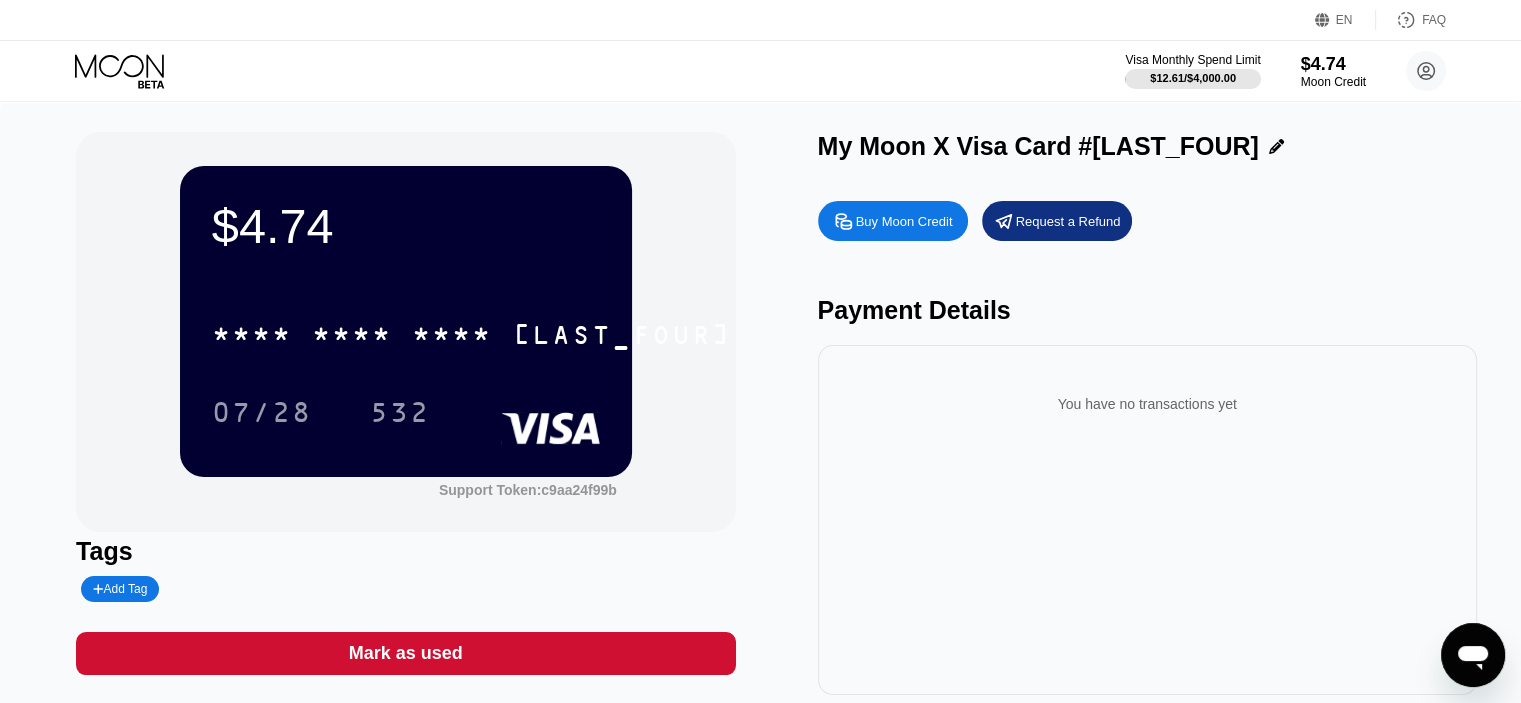 click at bounding box center [1271, 146] 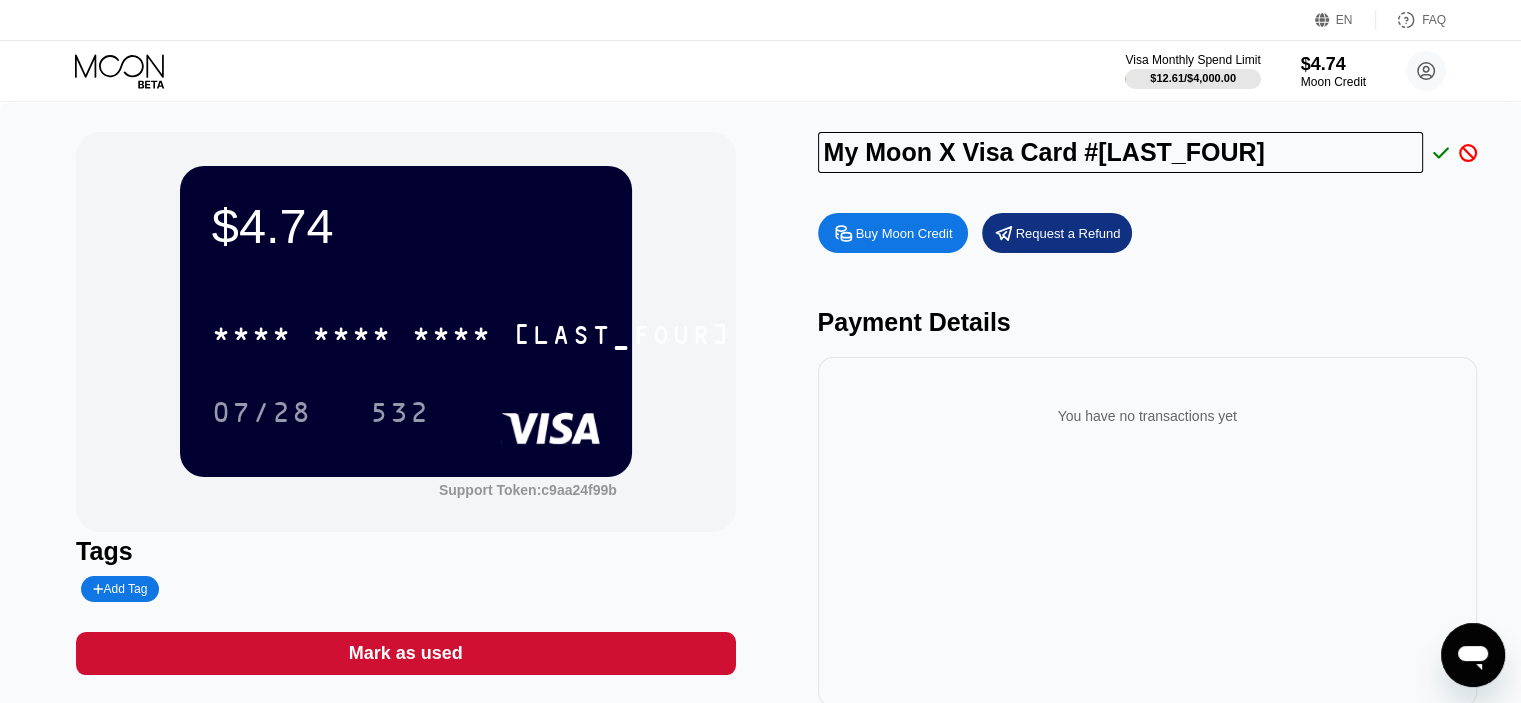 click on "My Moon X Visa Card #15" at bounding box center [1121, 152] 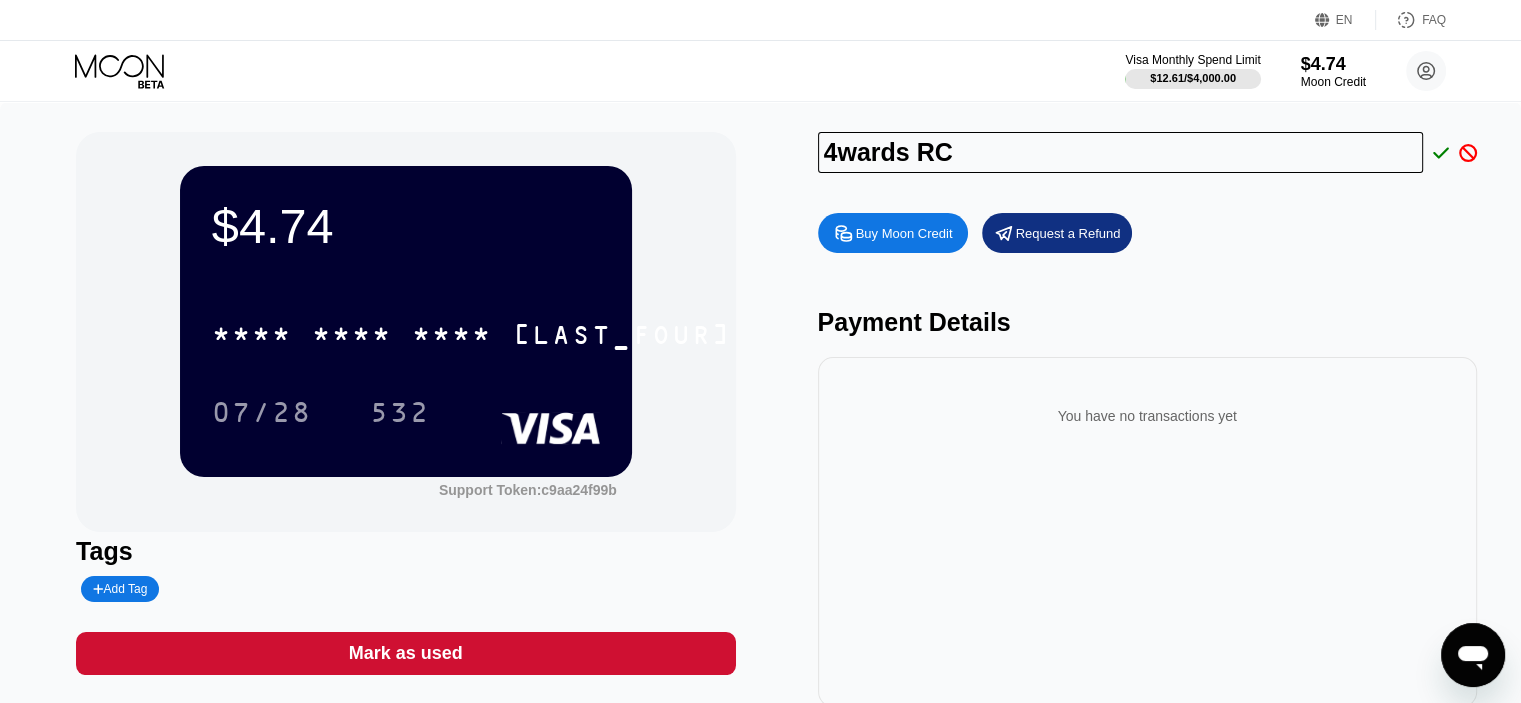 type on "[INITIALS]" 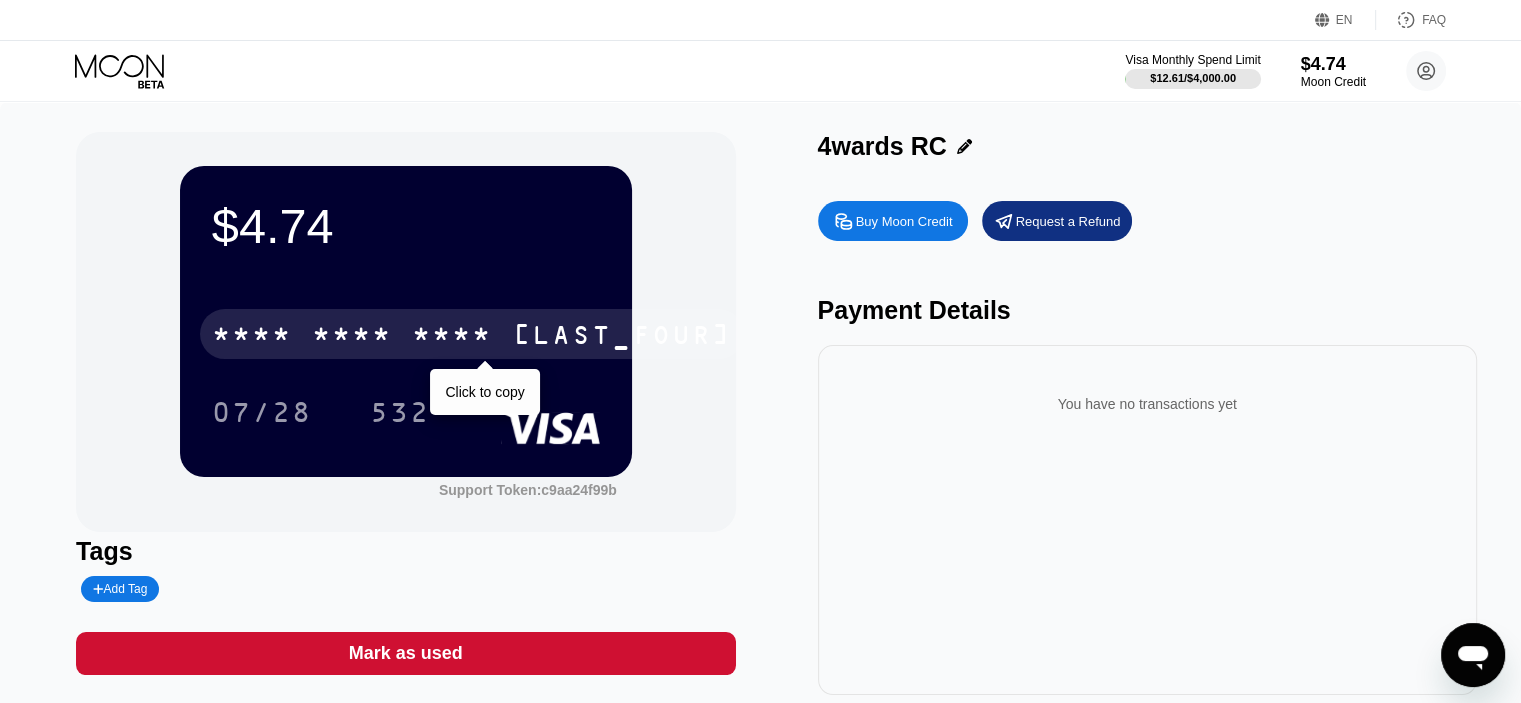 click on "* * * *" at bounding box center [452, 337] 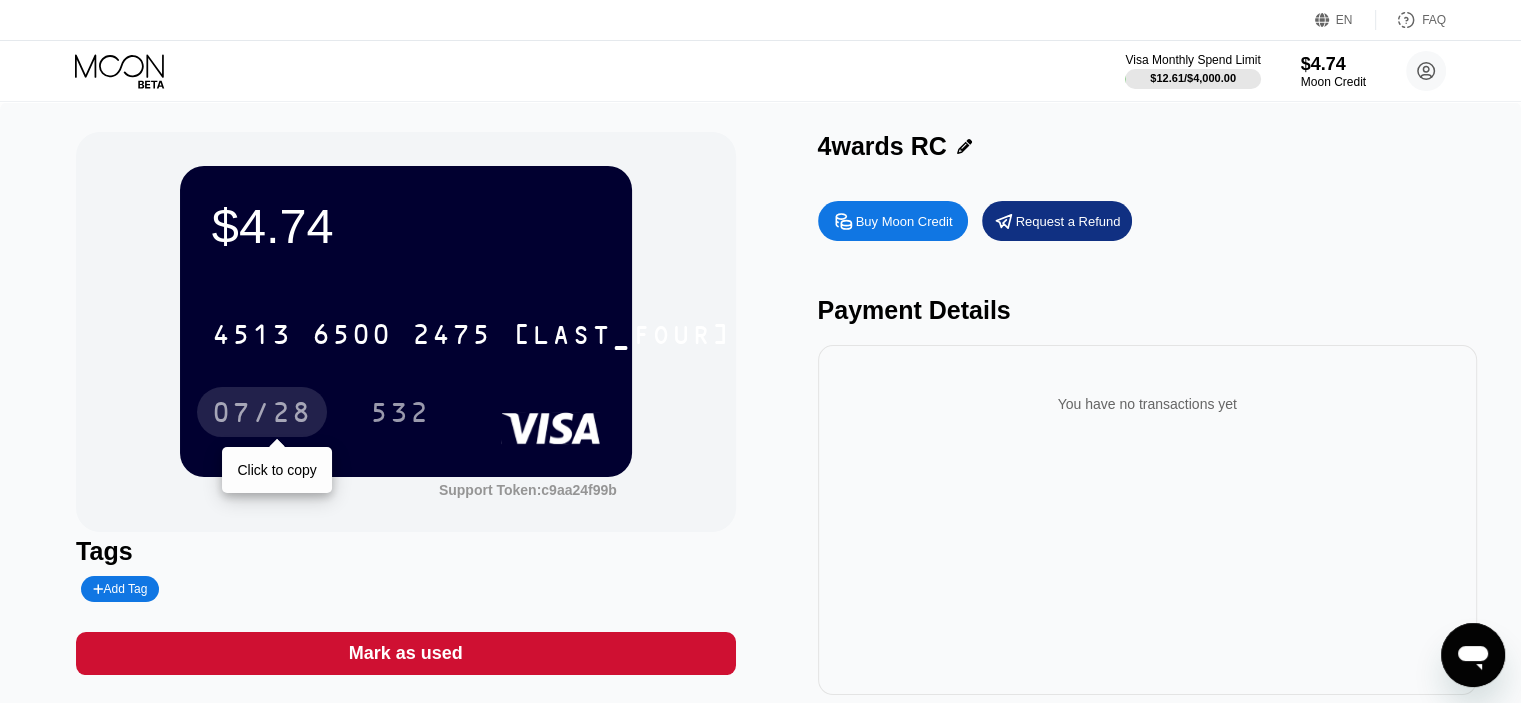 click on "07/28" at bounding box center (262, 415) 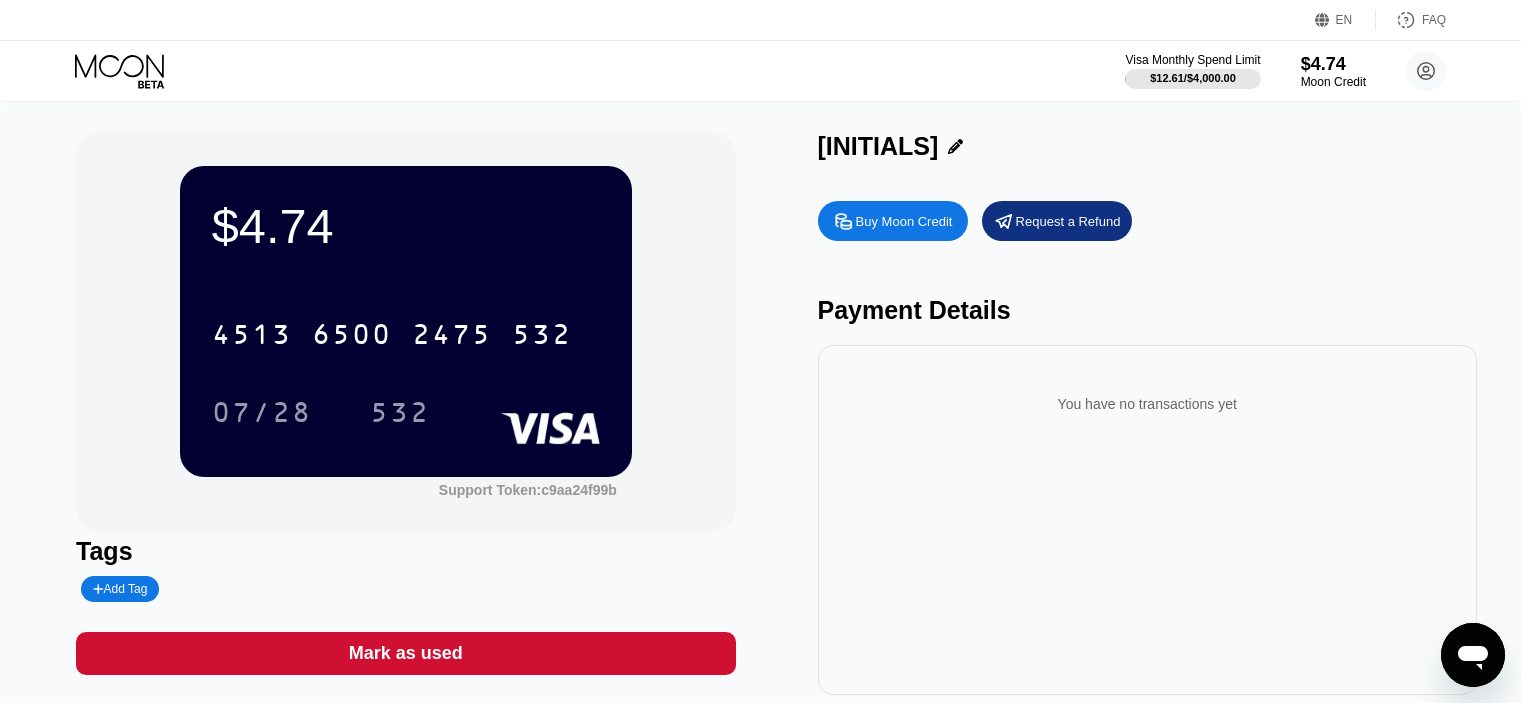 scroll, scrollTop: 0, scrollLeft: 0, axis: both 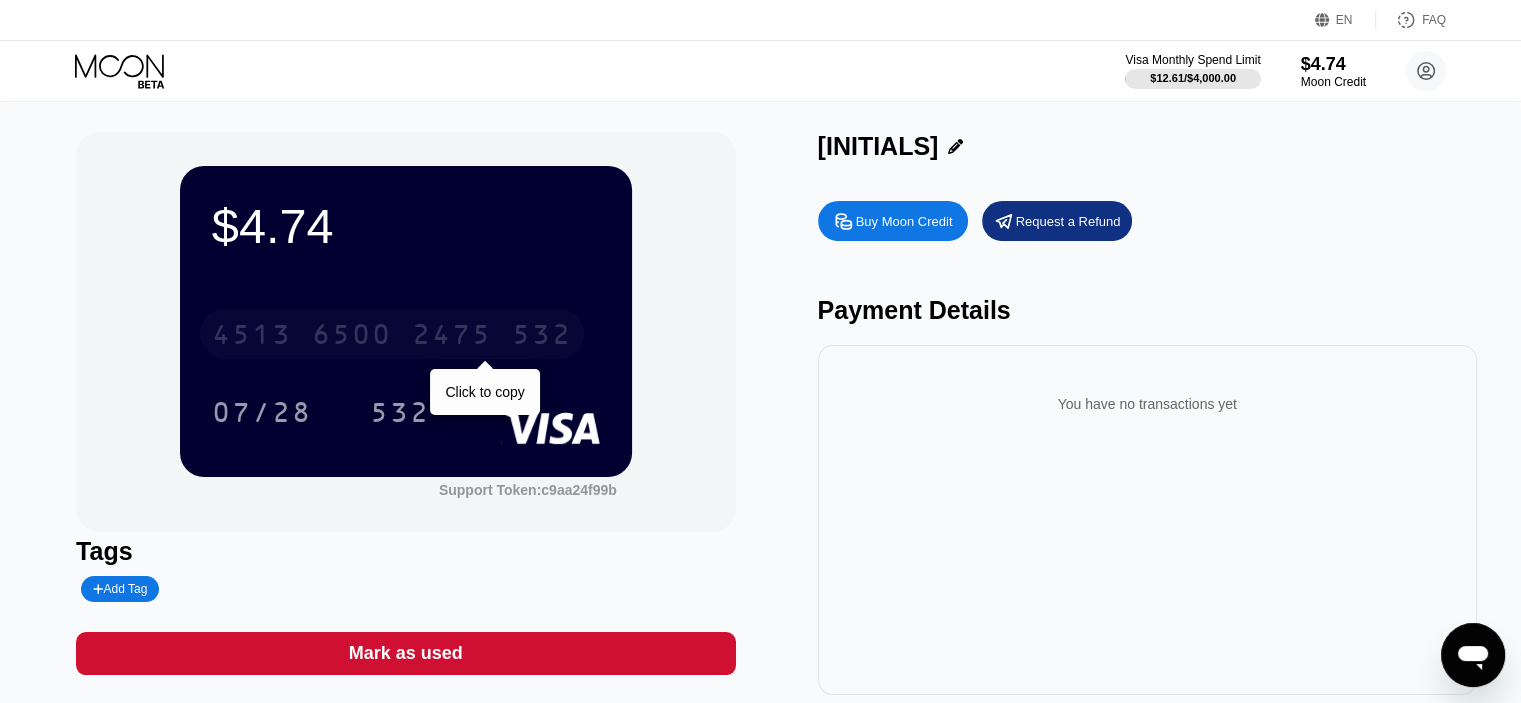 click on "[CARD_NUMBER]" at bounding box center [392, 334] 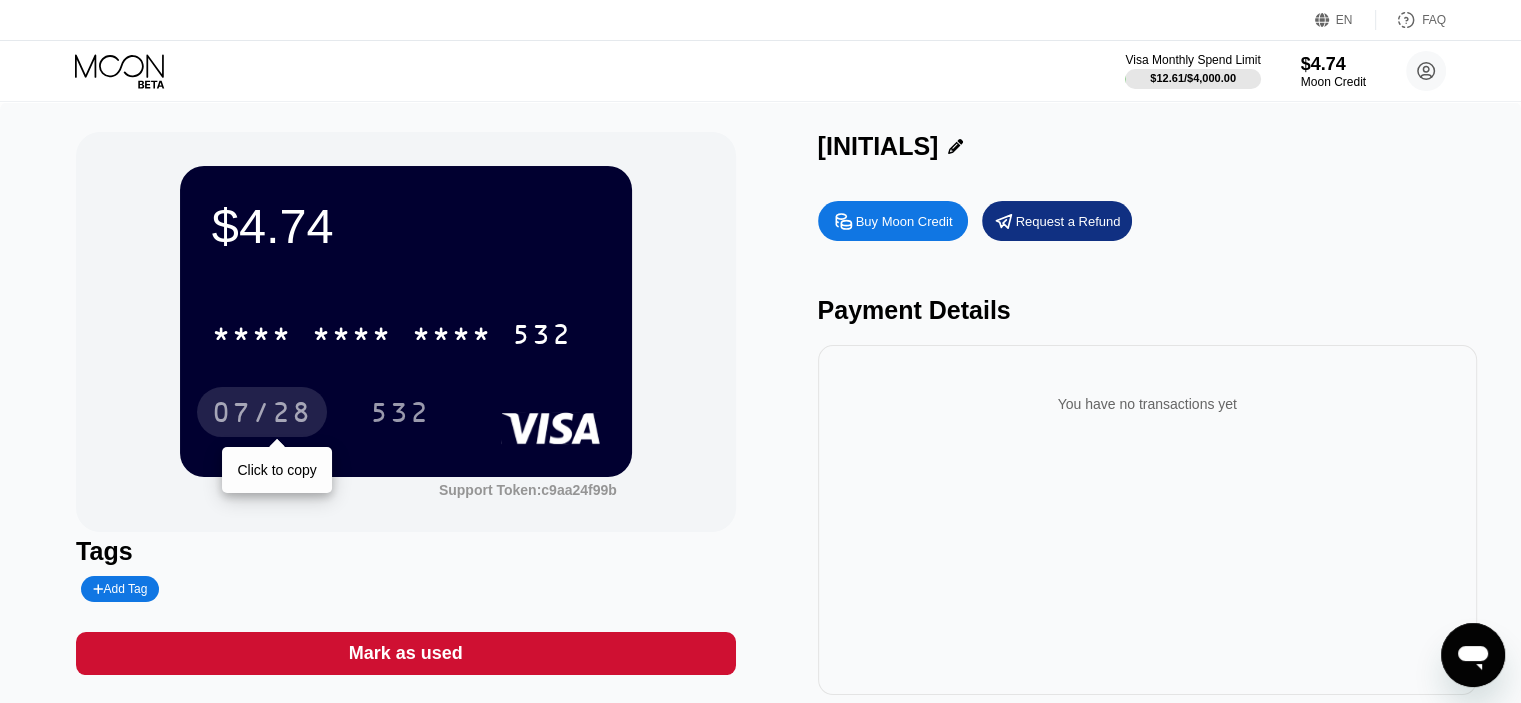click on "07/28" at bounding box center (262, 415) 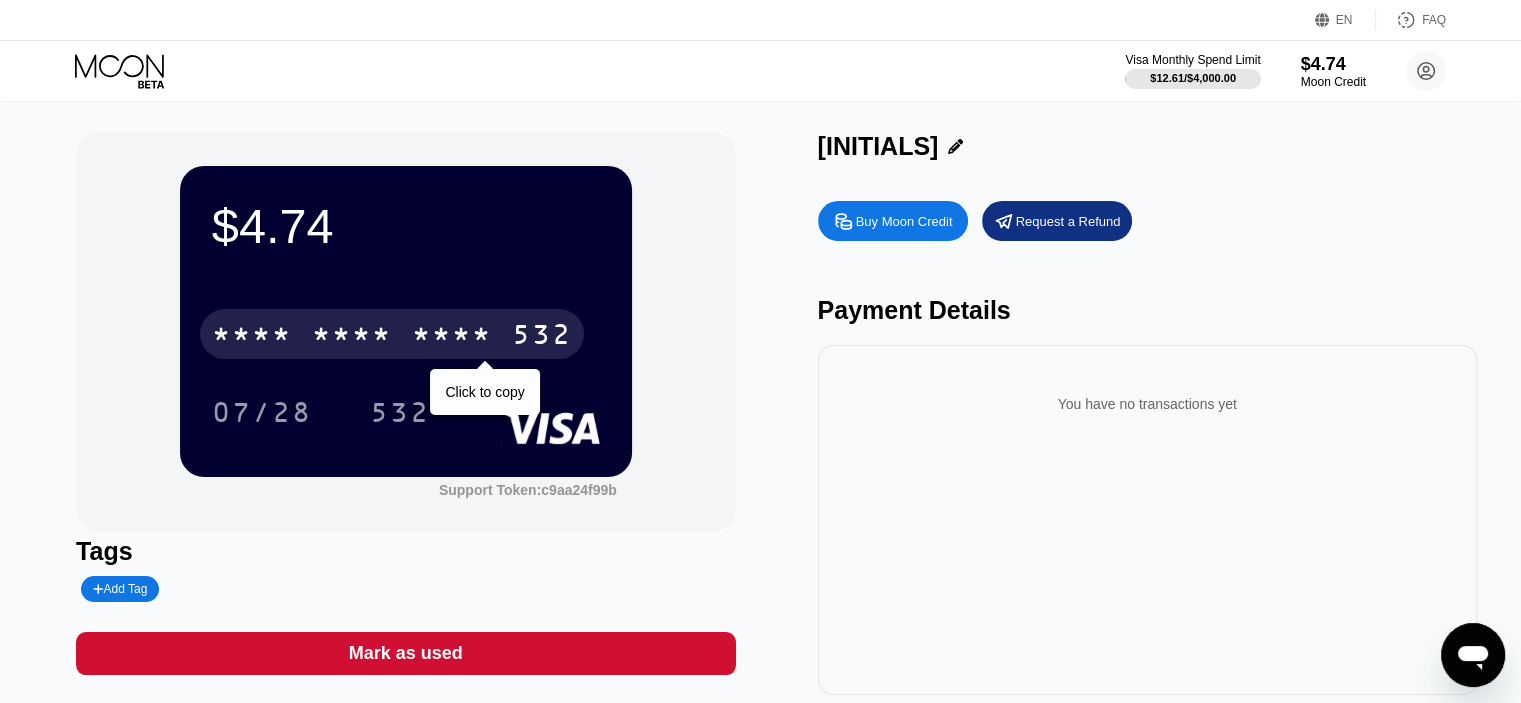 click on "* * * *" at bounding box center (352, 337) 